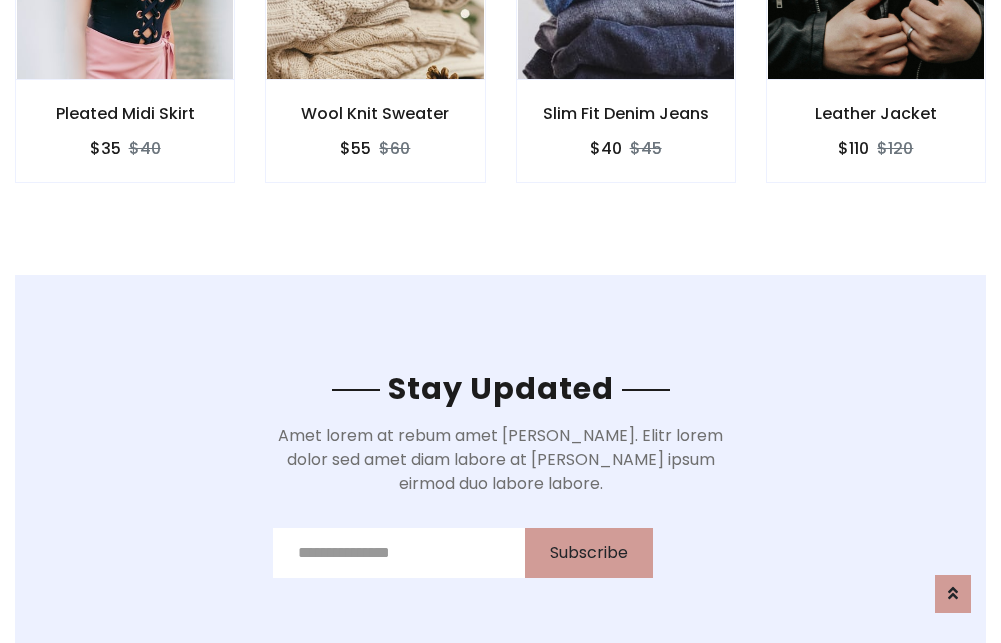 scroll, scrollTop: 3012, scrollLeft: 0, axis: vertical 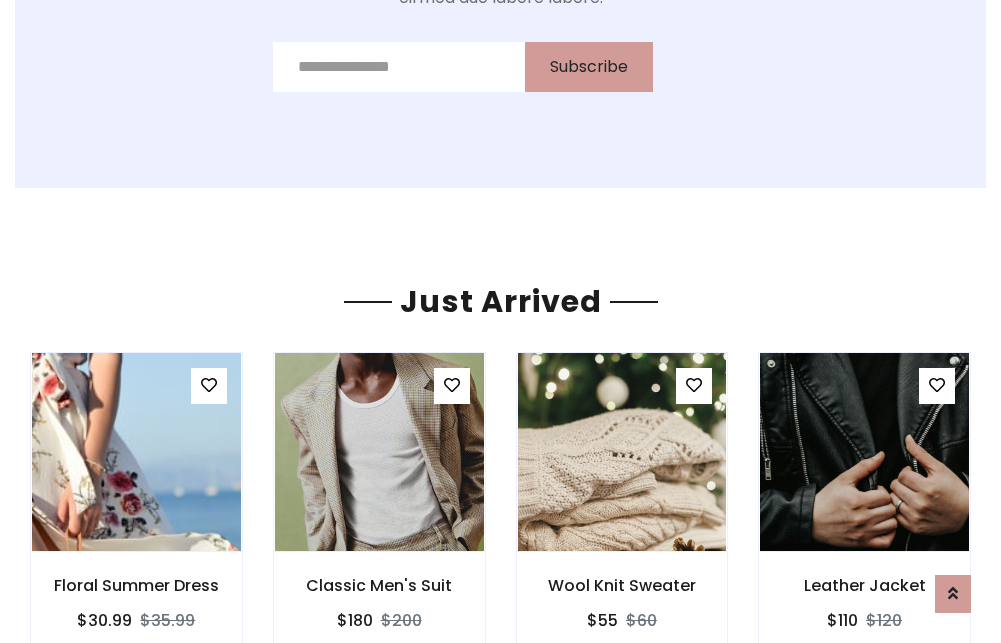 click on "Slim Fit Denim Jeans
$40
$45" at bounding box center (626, -441) 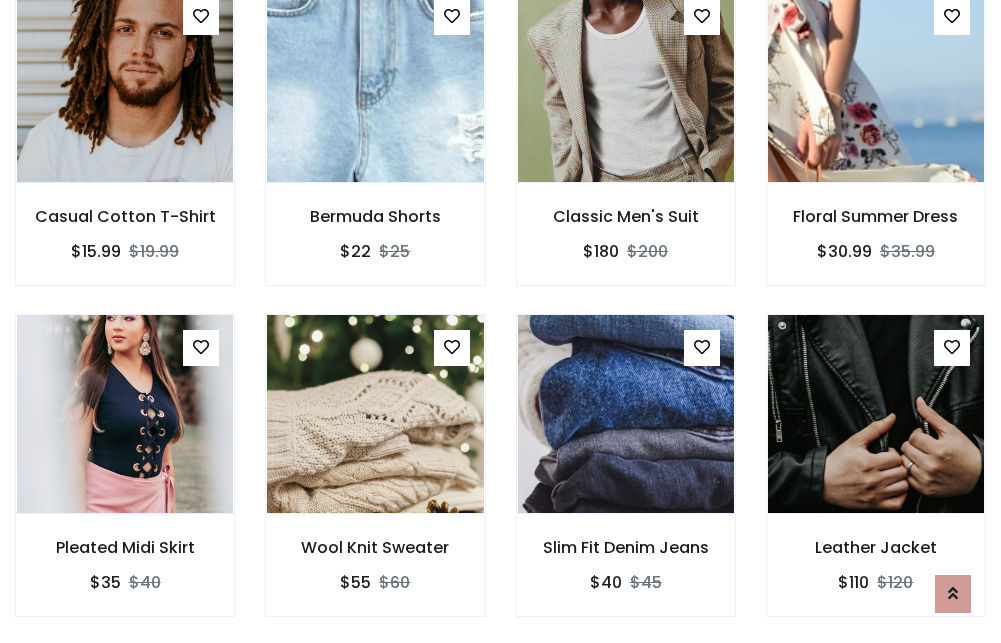click on "Slim Fit Denim Jeans
$40
$45" at bounding box center (626, 479) 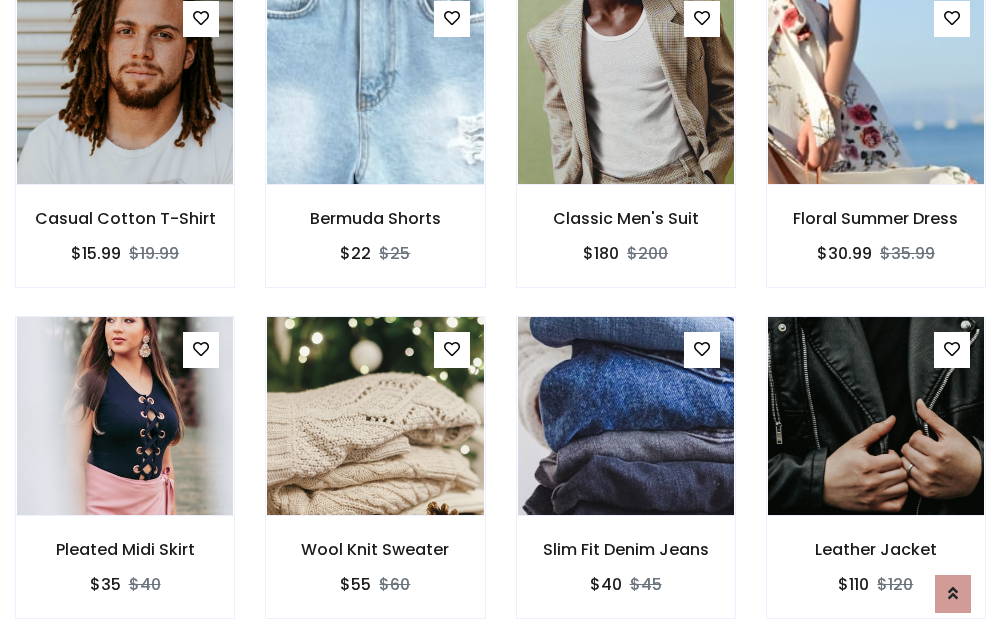 click on "Slim Fit Denim Jeans
$40
$45" at bounding box center (626, 481) 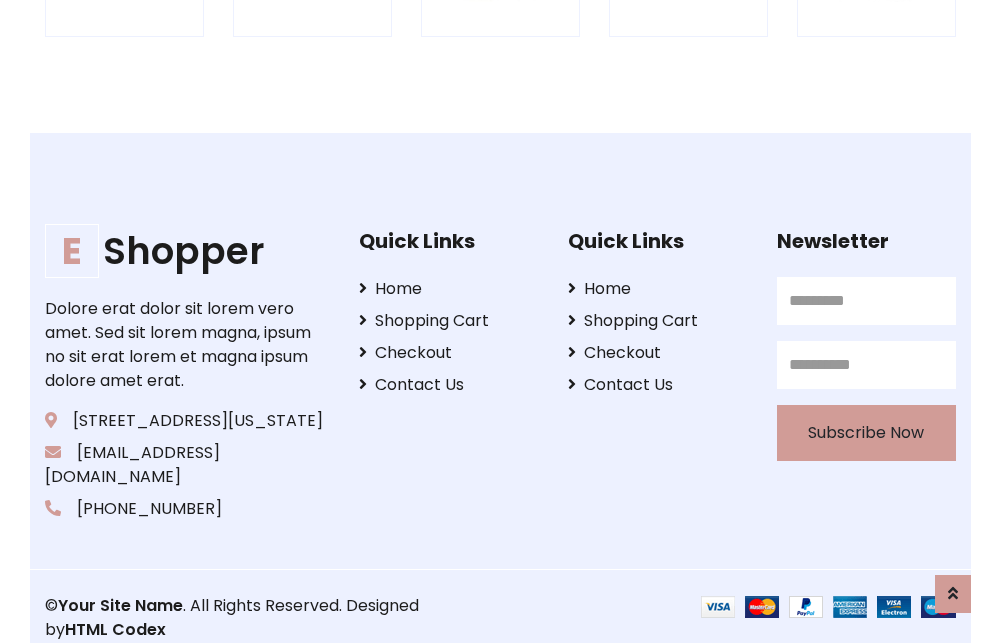 scroll, scrollTop: 3807, scrollLeft: 0, axis: vertical 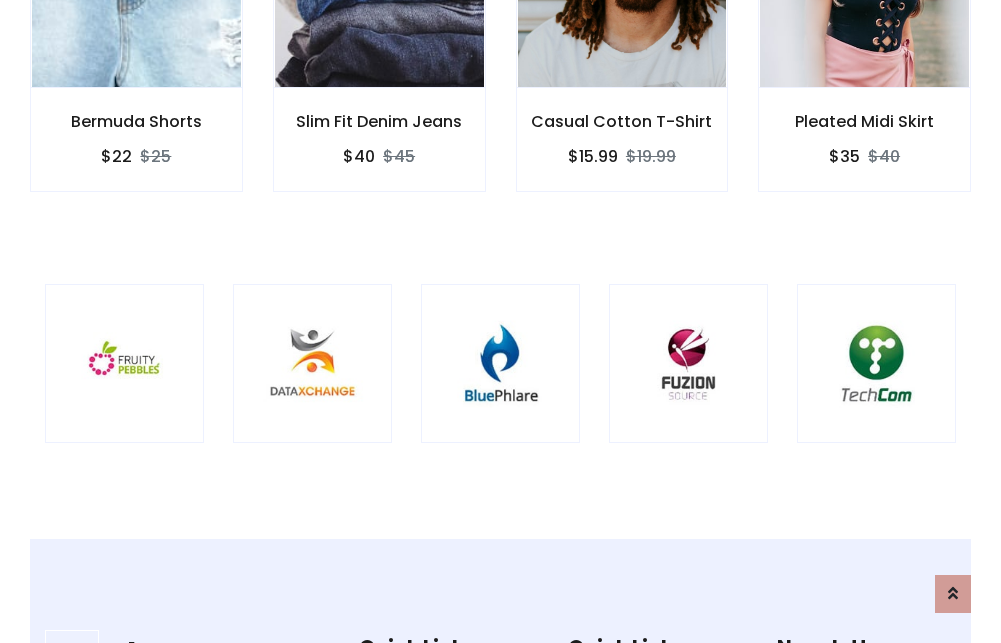 click at bounding box center [500, 363] 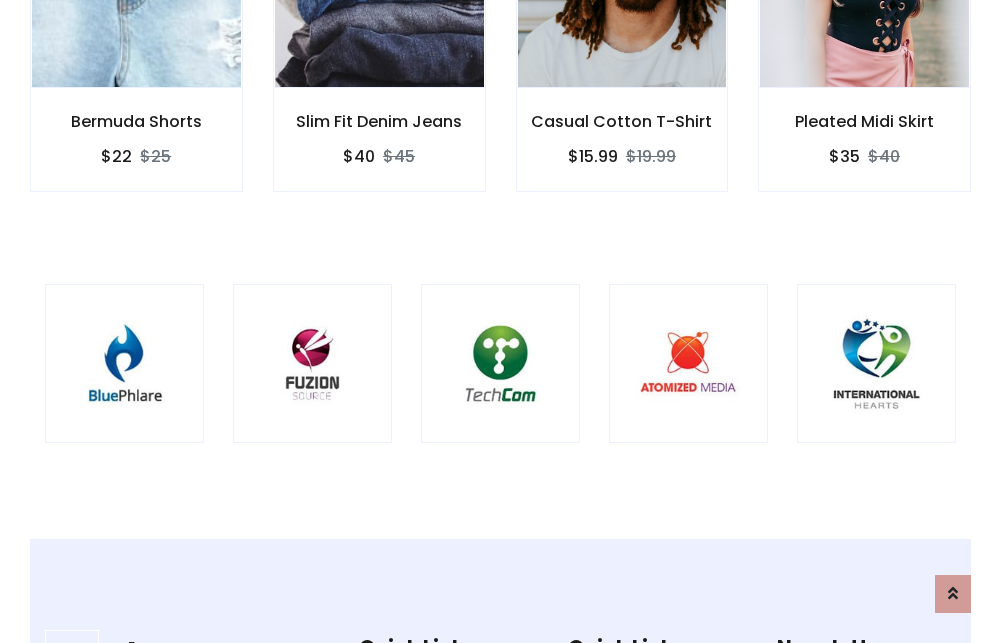 click at bounding box center (500, 363) 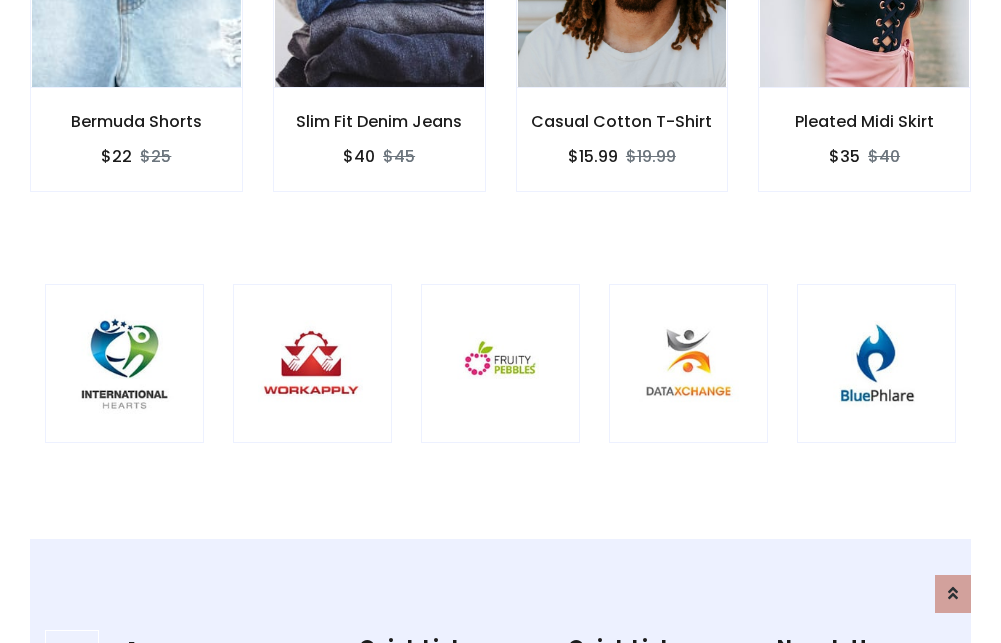 scroll, scrollTop: 0, scrollLeft: 0, axis: both 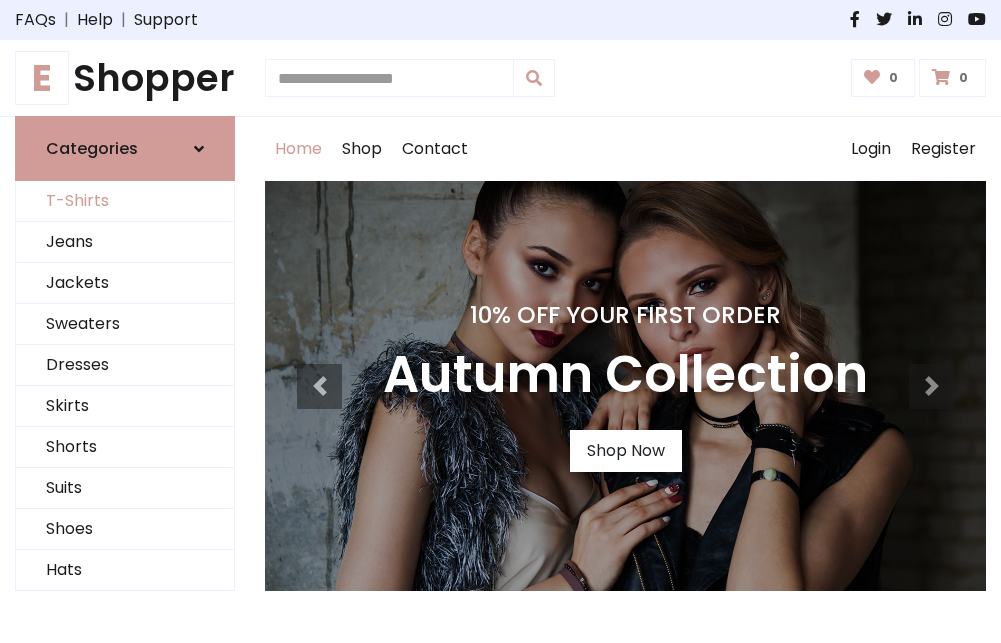 click on "T-Shirts" at bounding box center [125, 201] 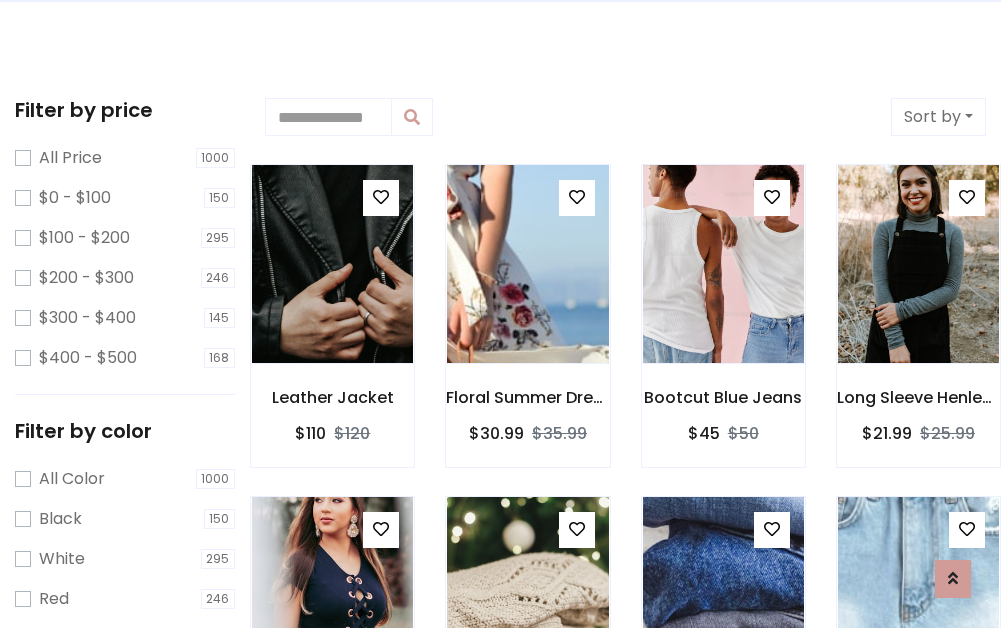 scroll, scrollTop: 0, scrollLeft: 0, axis: both 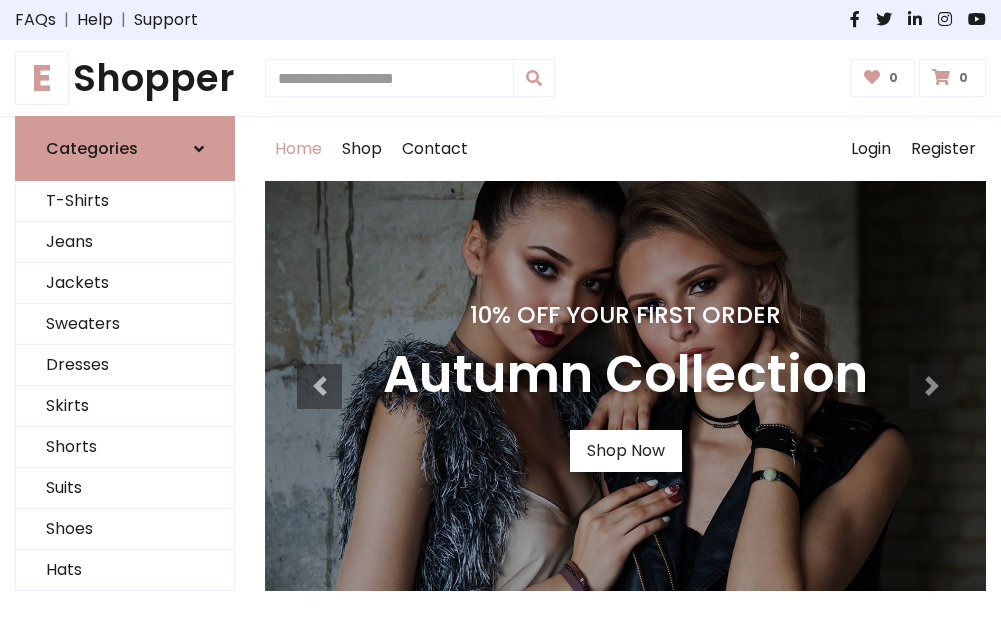 click on "E Shopper" at bounding box center [125, 78] 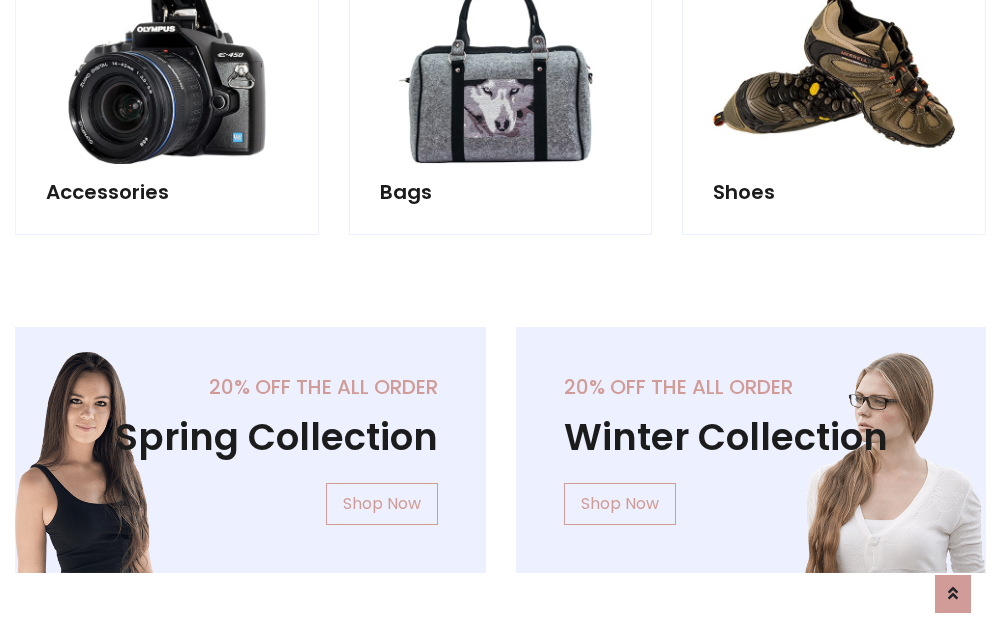 scroll, scrollTop: 1943, scrollLeft: 0, axis: vertical 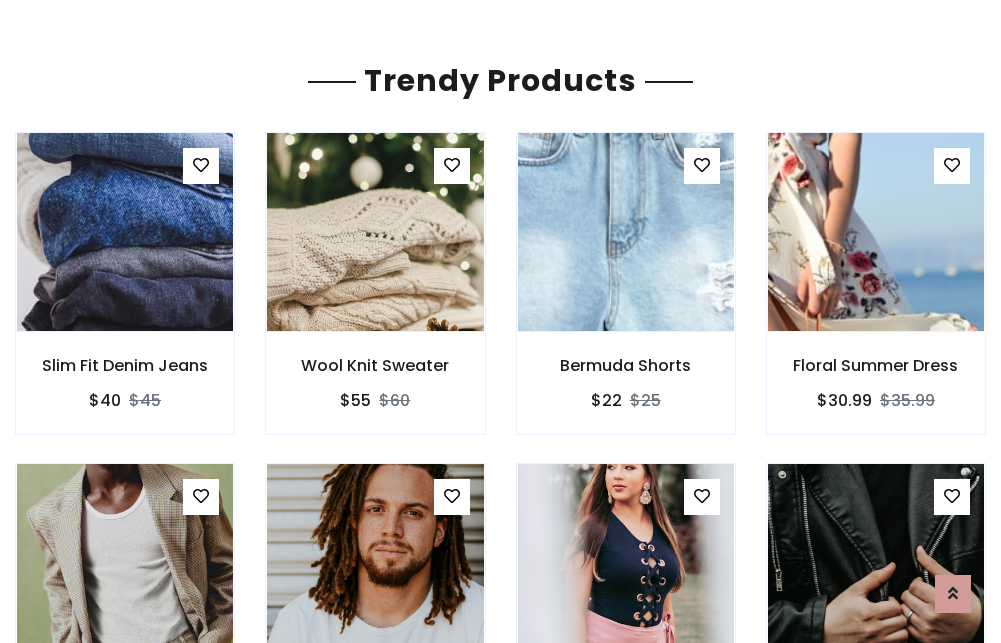 click on "Shop" at bounding box center [362, -1794] 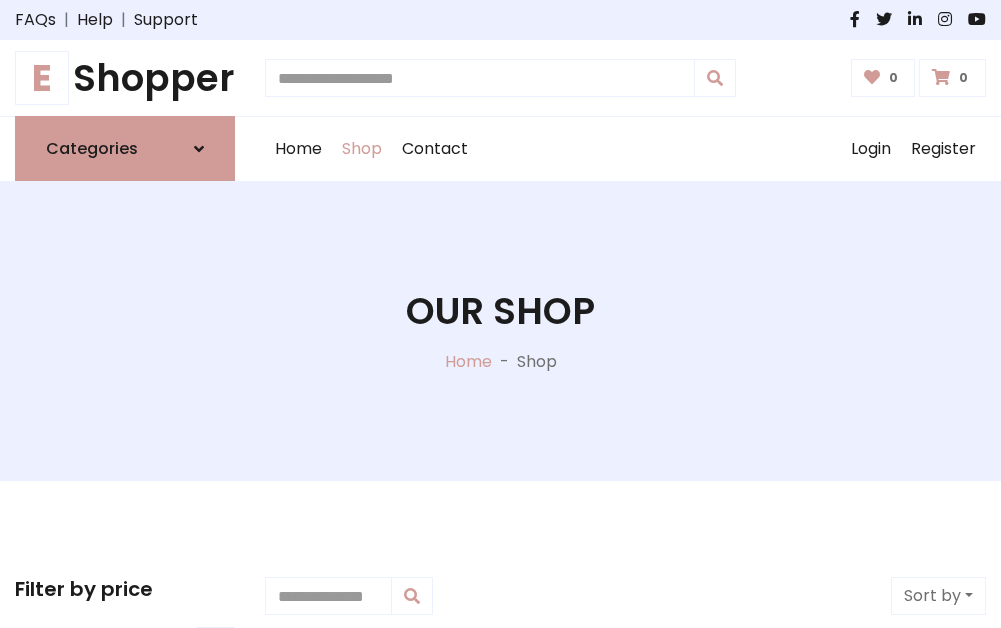 scroll, scrollTop: 0, scrollLeft: 0, axis: both 